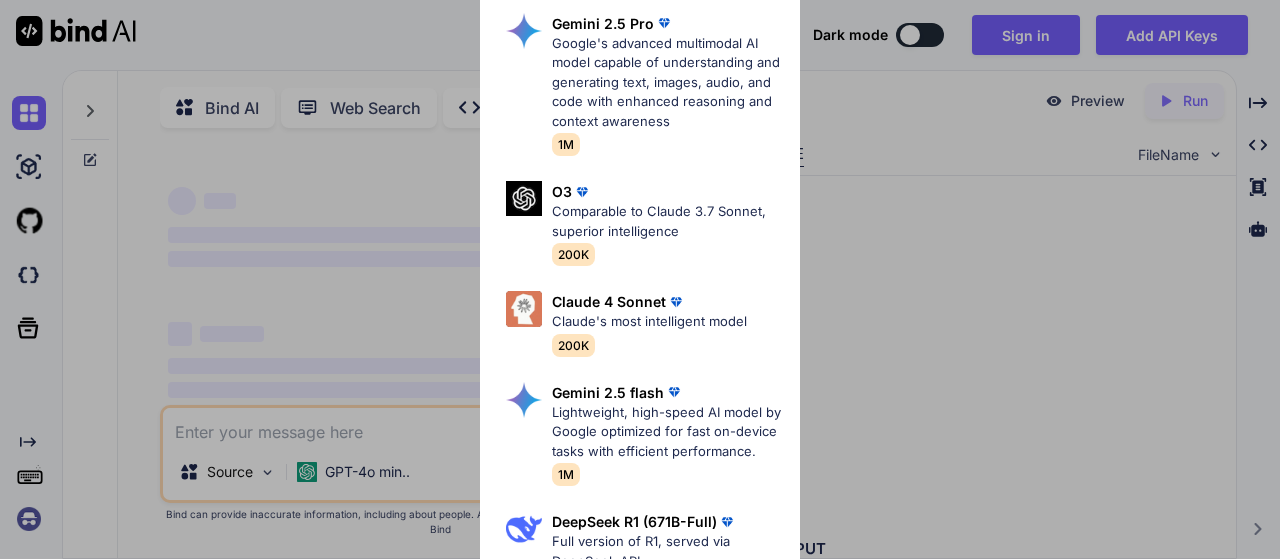 scroll, scrollTop: 0, scrollLeft: 0, axis: both 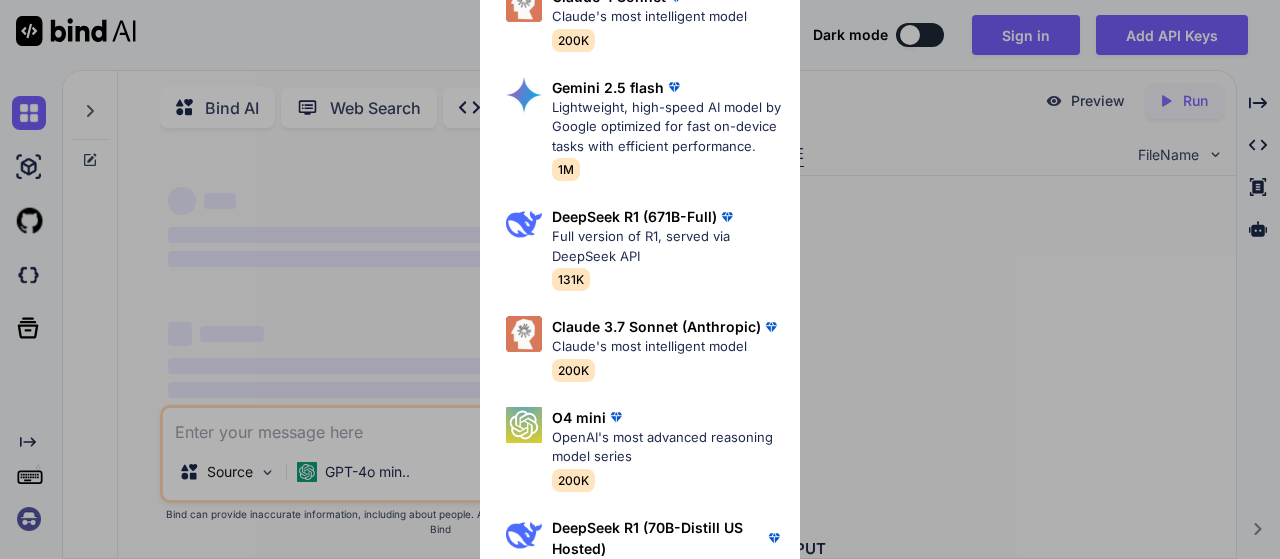 click on "Ultra Models Gemini 2.5 Pro Google's advanced multimodal AI model capable of understanding and generating text, images, audio, and code with enhanced reasoning and context awareness 1M O3 Comparable to Claude 3.7 Sonnet, superior intelligence 200K Claude 4 Sonnet Claude's most intelligent model 200K Gemini 2.5 flash Lightweight, high-speed AI model by Google optimized for fast on-device tasks with efficient performance. 1M DeepSeek R1 (671B-Full) Full version of R1, served via DeepSeek API 131K Claude 3.7 Sonnet (Anthropic) Claude's most intelligent model 200K O4 mini OpenAI's most advanced reasoning model series 200K DeepSeek R1 (70B-Distill US Hosted) Reasoning at 1000 tokens/second, beats GPT-o1 & Claude 3.5 Sonnet 128k" at bounding box center [640, 279] 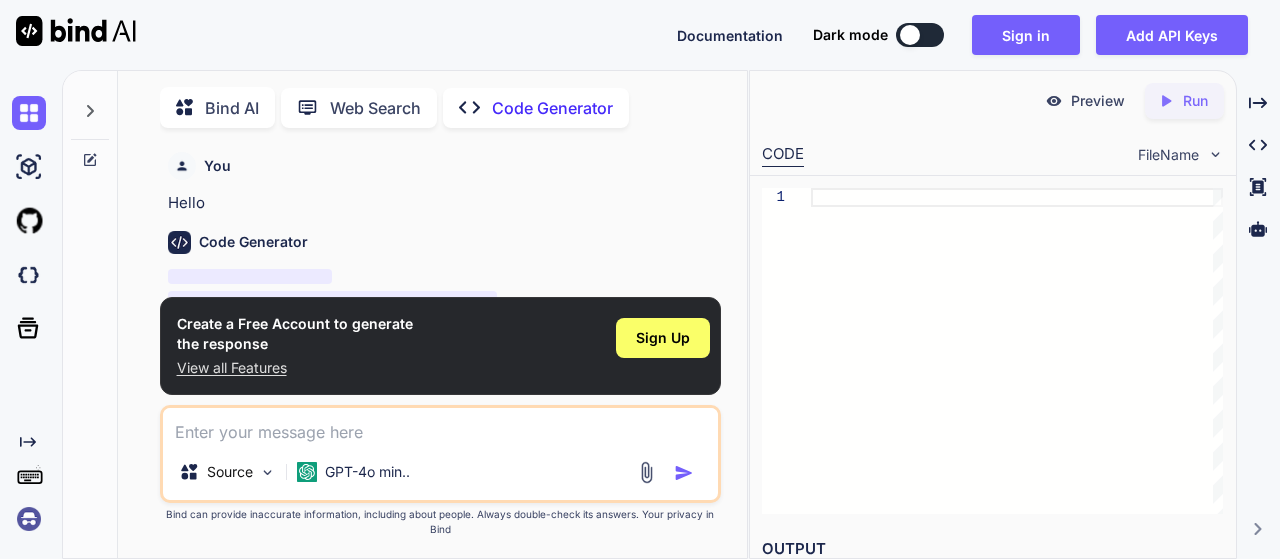scroll, scrollTop: 7, scrollLeft: 0, axis: vertical 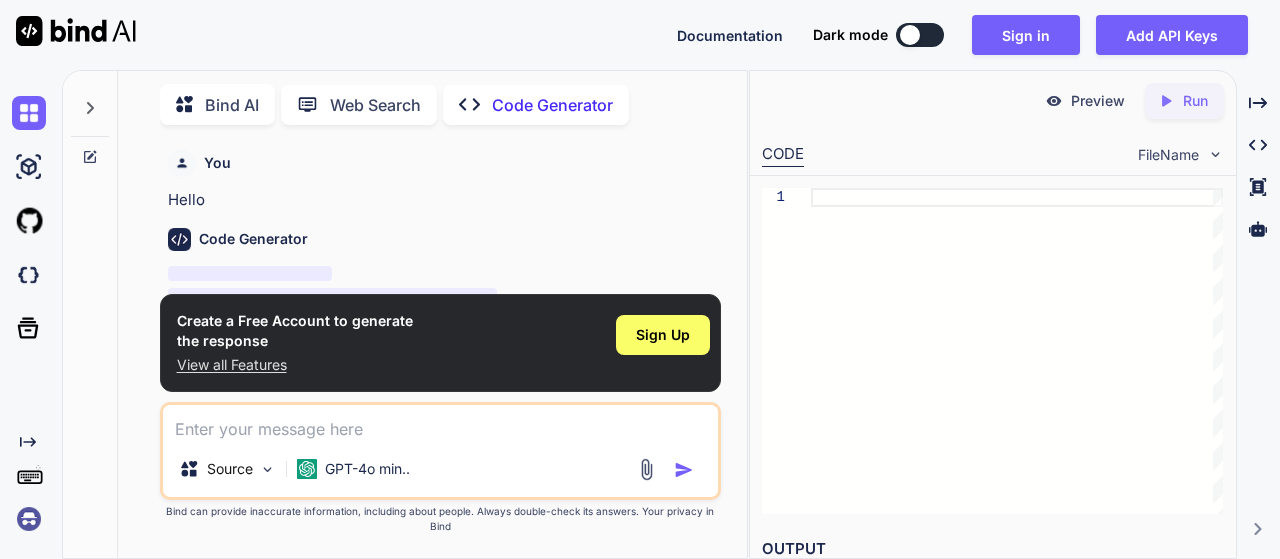 click on "Created with Pixso." 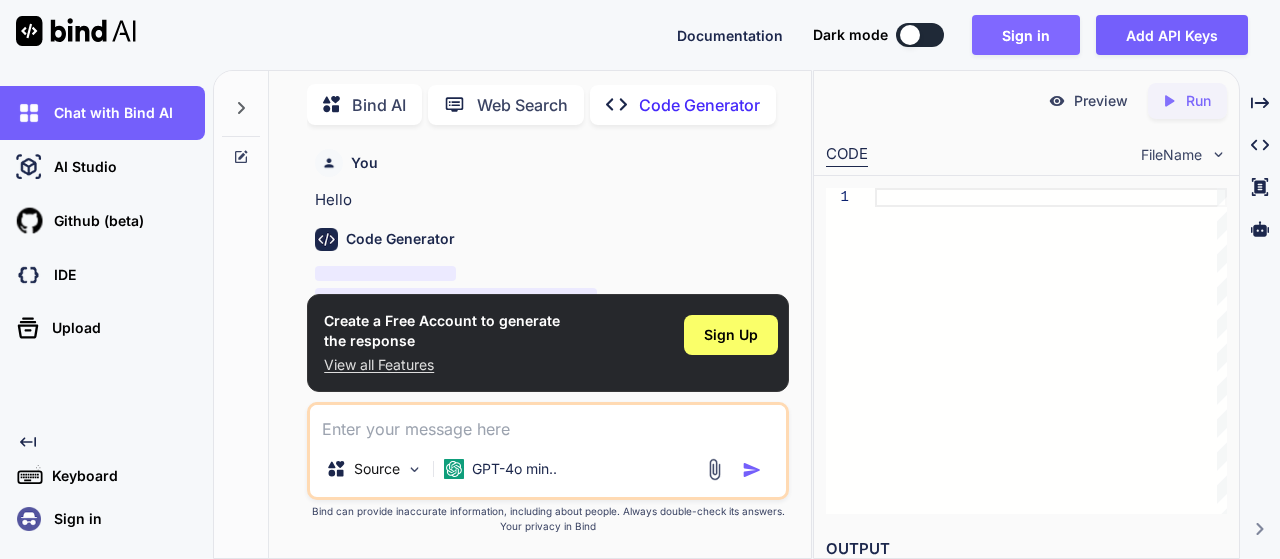 click on "Sign in" at bounding box center [1026, 35] 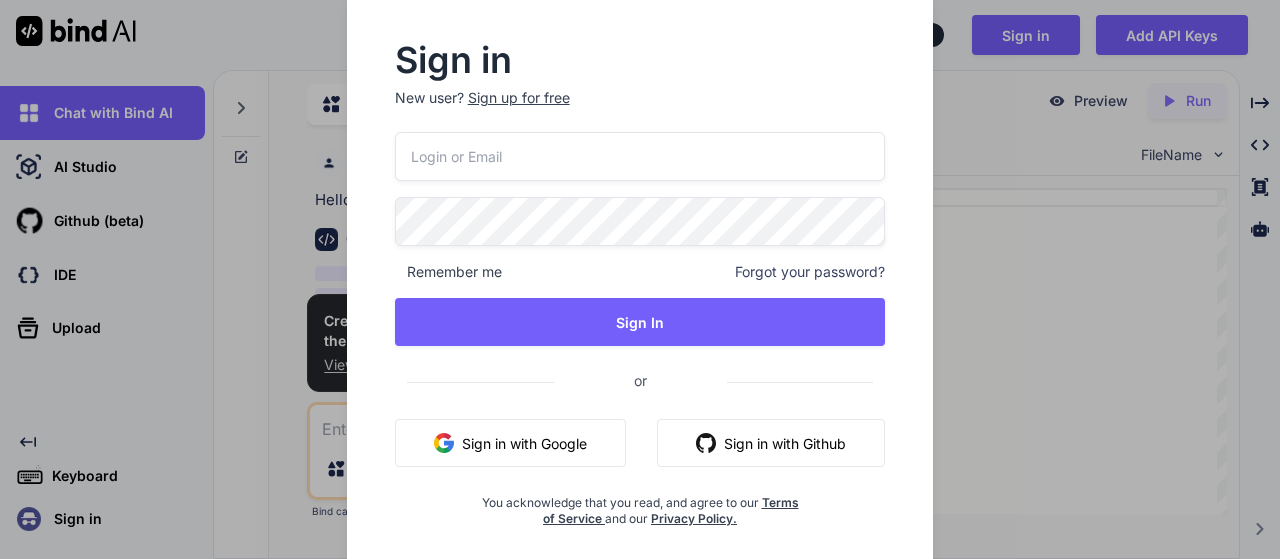 click on "Sign in New user?   Sign up for free Remember me Forgot your password? Sign In   or Sign in with Google Sign in with Github You acknowledge that you read, and agree to our   Terms of Service     and our   Privacy Policy." at bounding box center (640, 279) 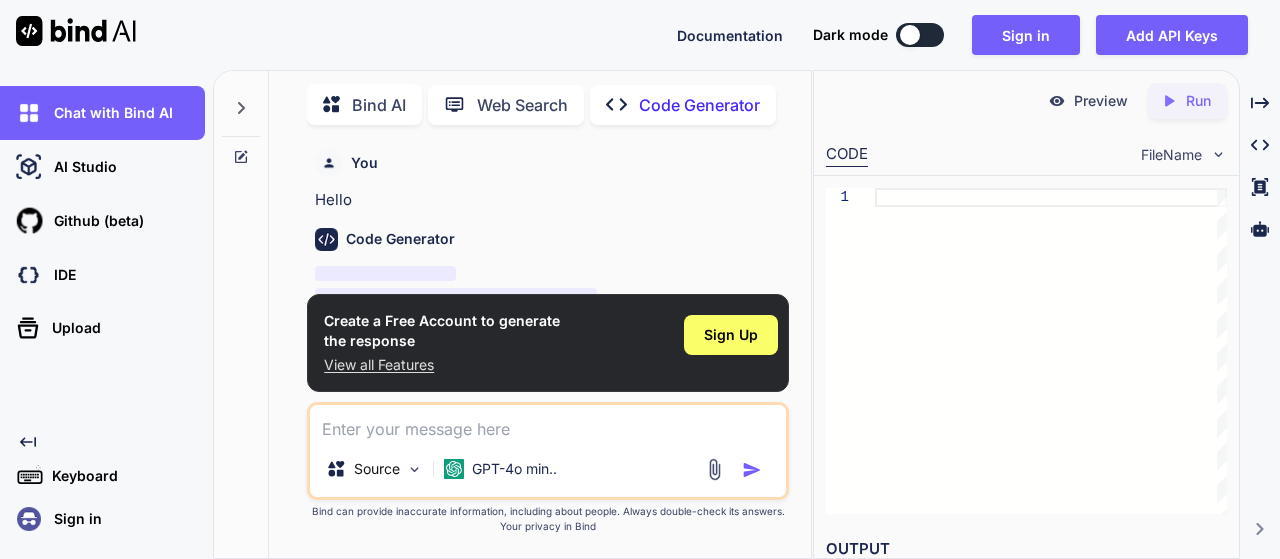 click on "View all Features" at bounding box center [442, 365] 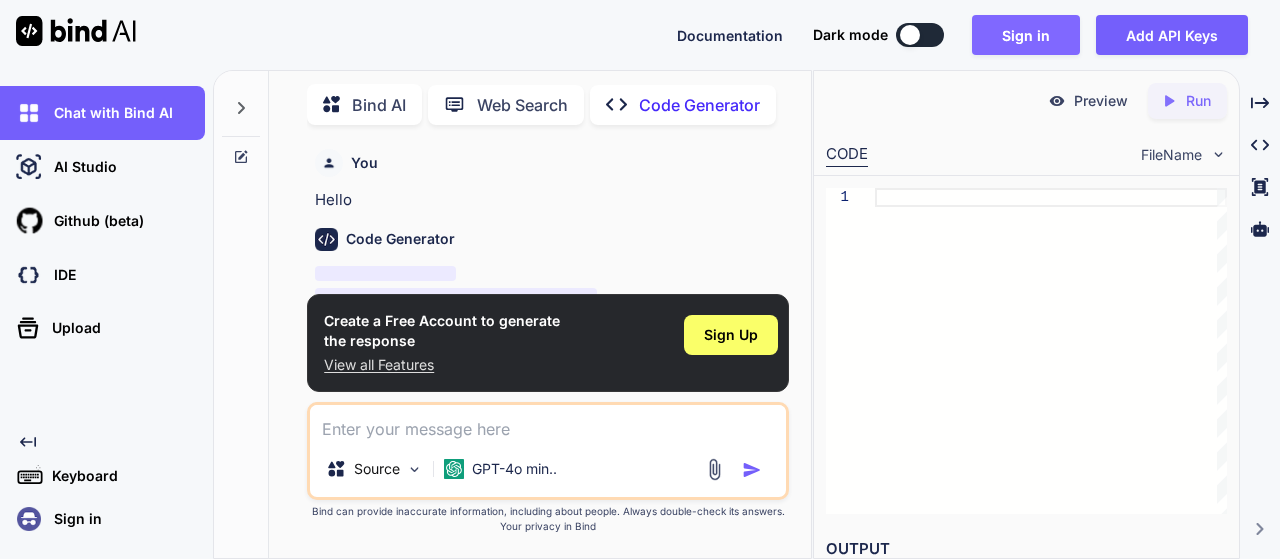 click on "Sign in" at bounding box center [1026, 35] 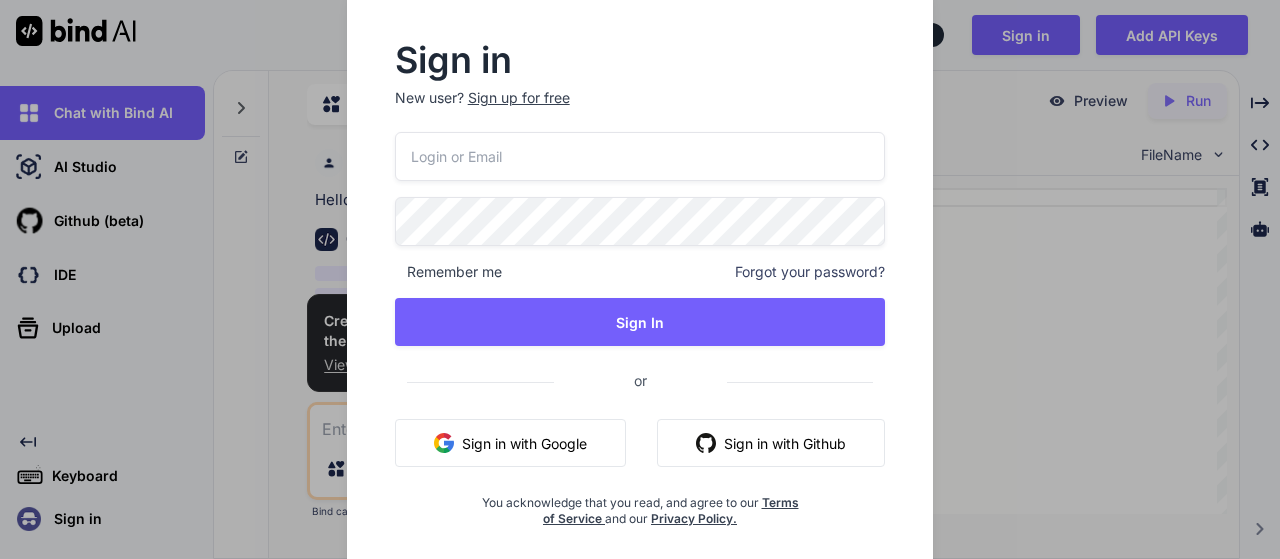 click on "Sign in with Google" at bounding box center [510, 443] 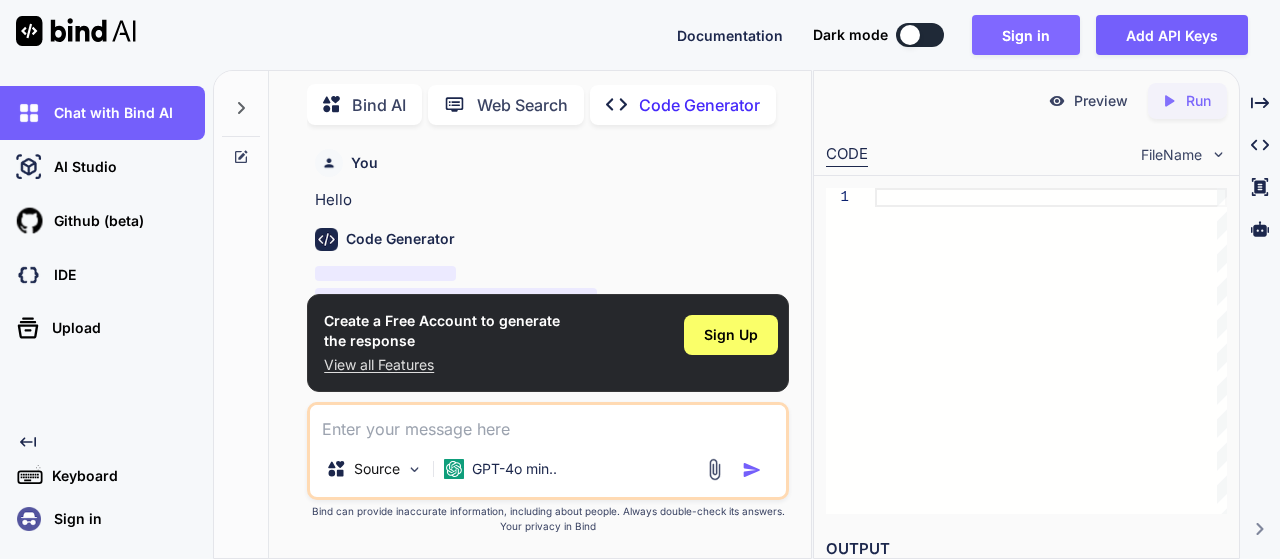 click on "Sign in" at bounding box center [1026, 35] 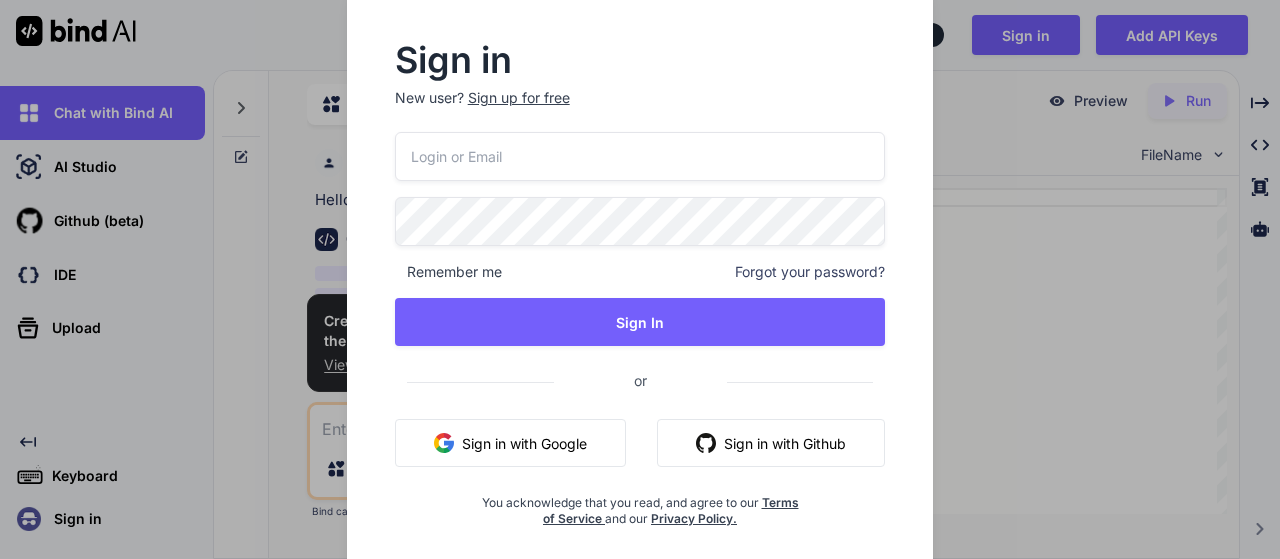 click on "Sign in with Google" at bounding box center (510, 443) 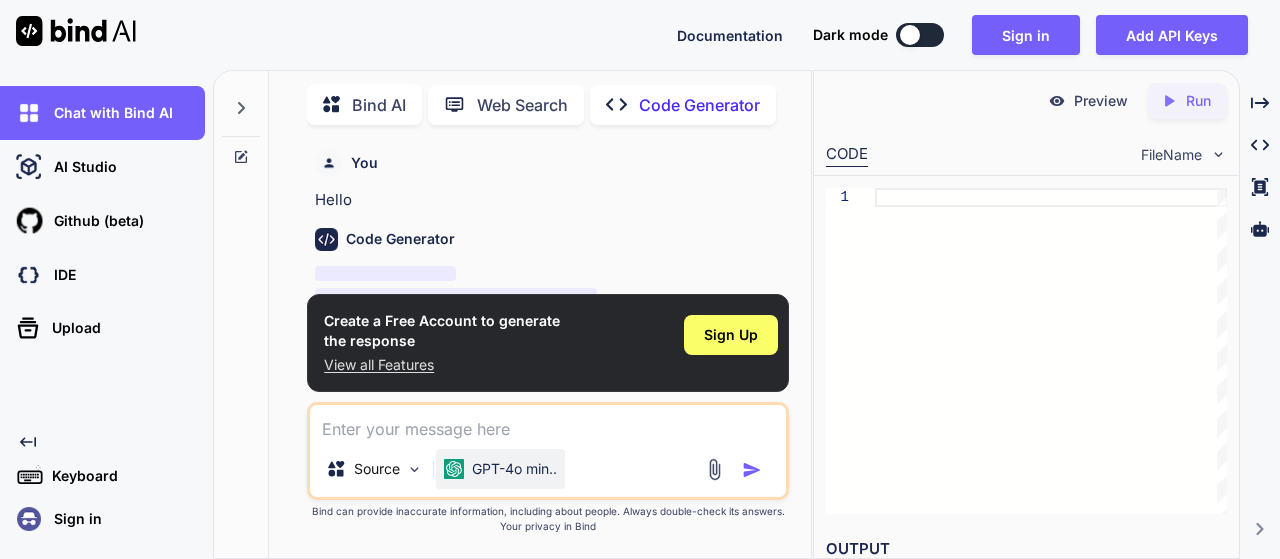click on "GPT-4o min.." at bounding box center [514, 469] 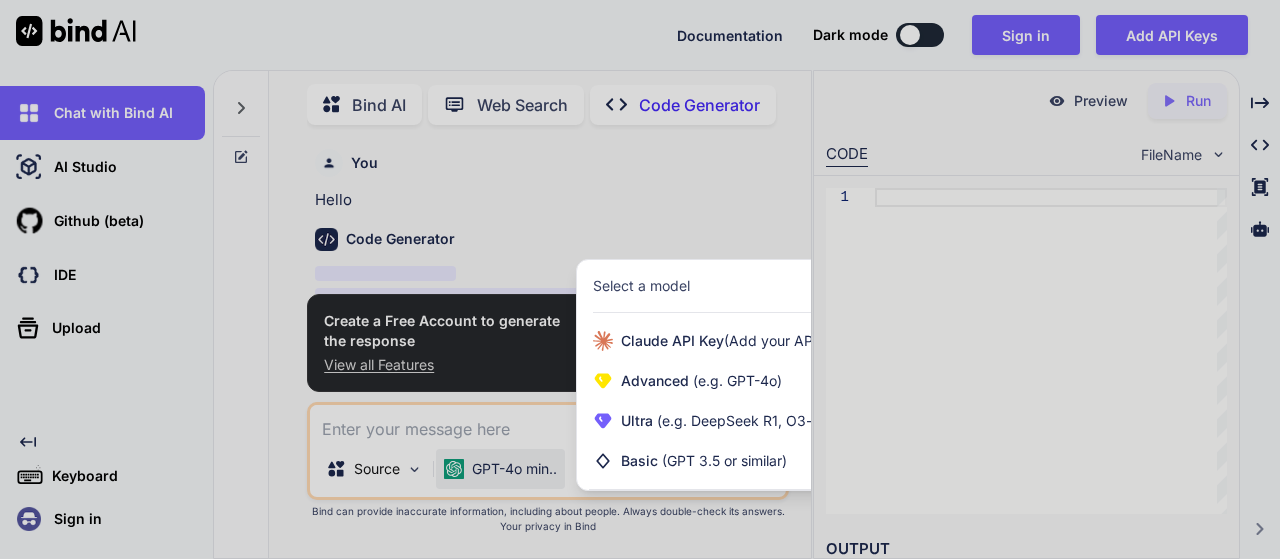 click at bounding box center (640, 279) 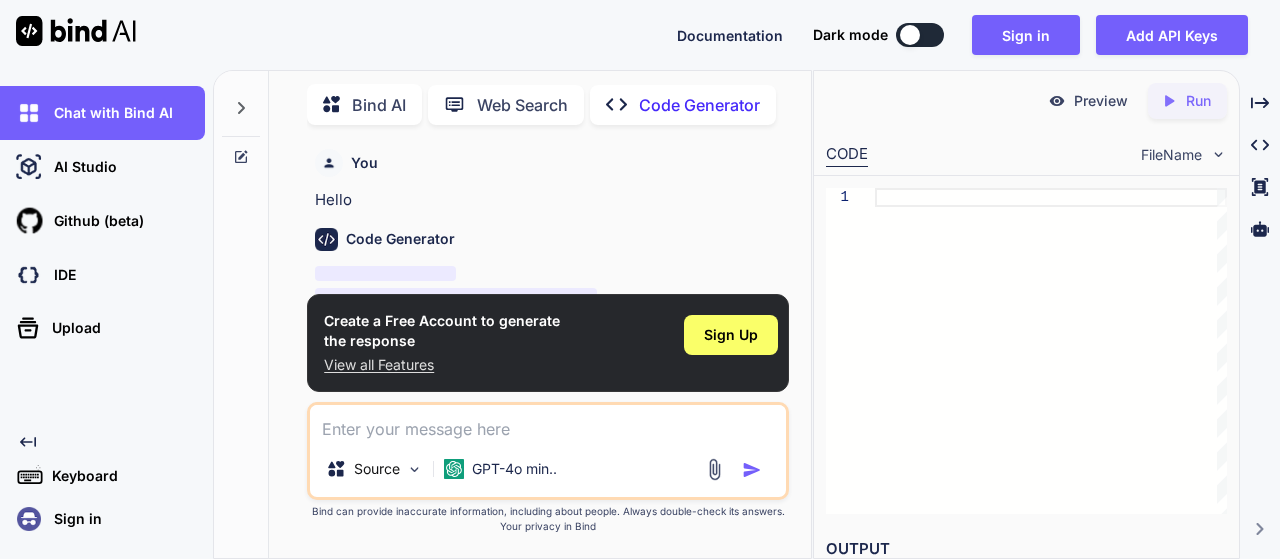 click on "Sign in" at bounding box center [108, 519] 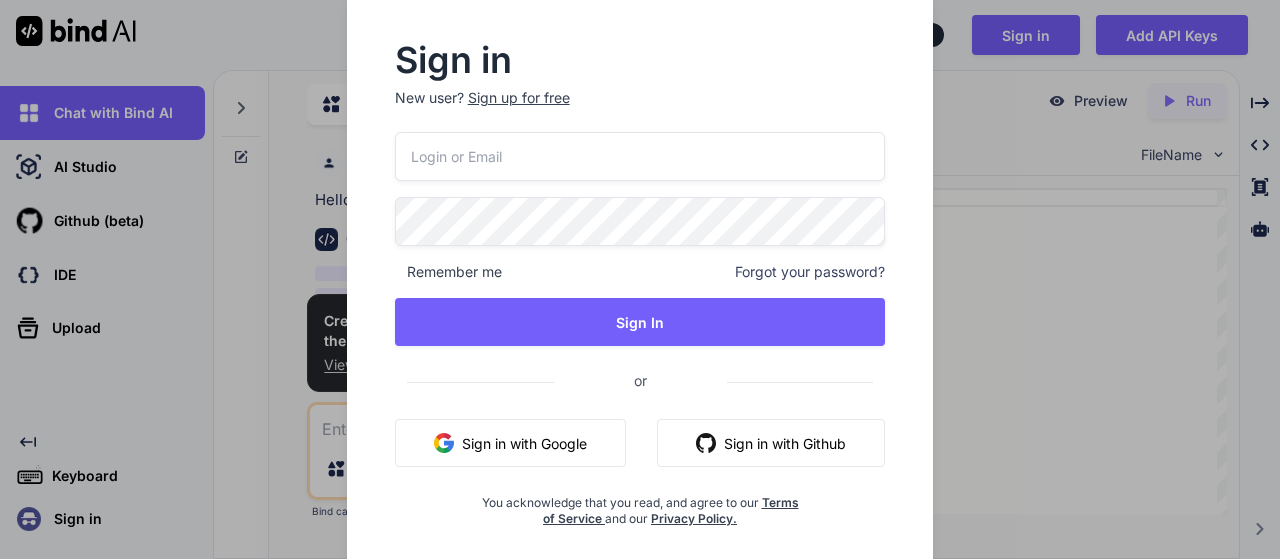 click on "Sign in with Google" at bounding box center [510, 443] 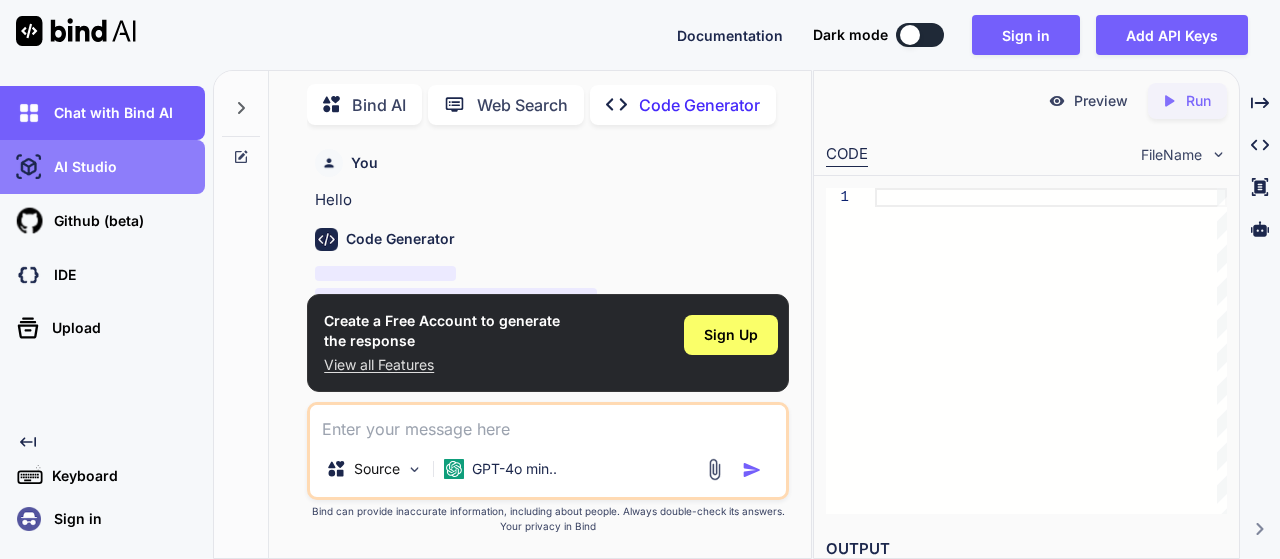 click on "AI Studio" at bounding box center (108, 167) 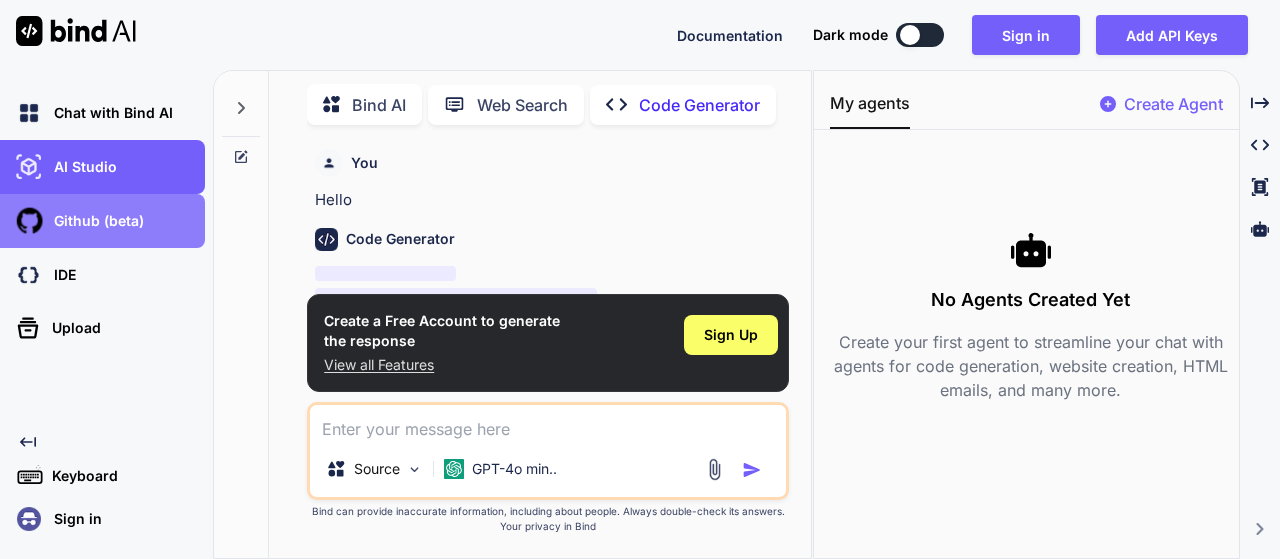click on "Github (beta)" at bounding box center [108, 221] 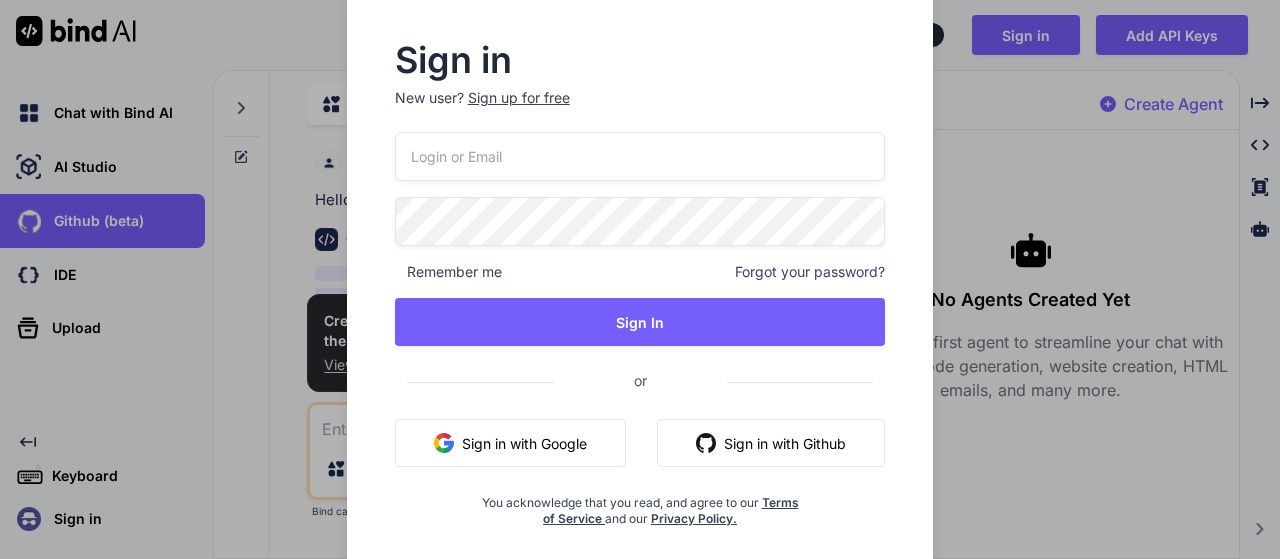 click on "Sign in New user?   Sign up for free Remember me Forgot your password? Sign In   or Sign in with Google Sign in with Github You acknowledge that you read, and agree to our   Terms of Service     and our   Privacy Policy." at bounding box center [640, 279] 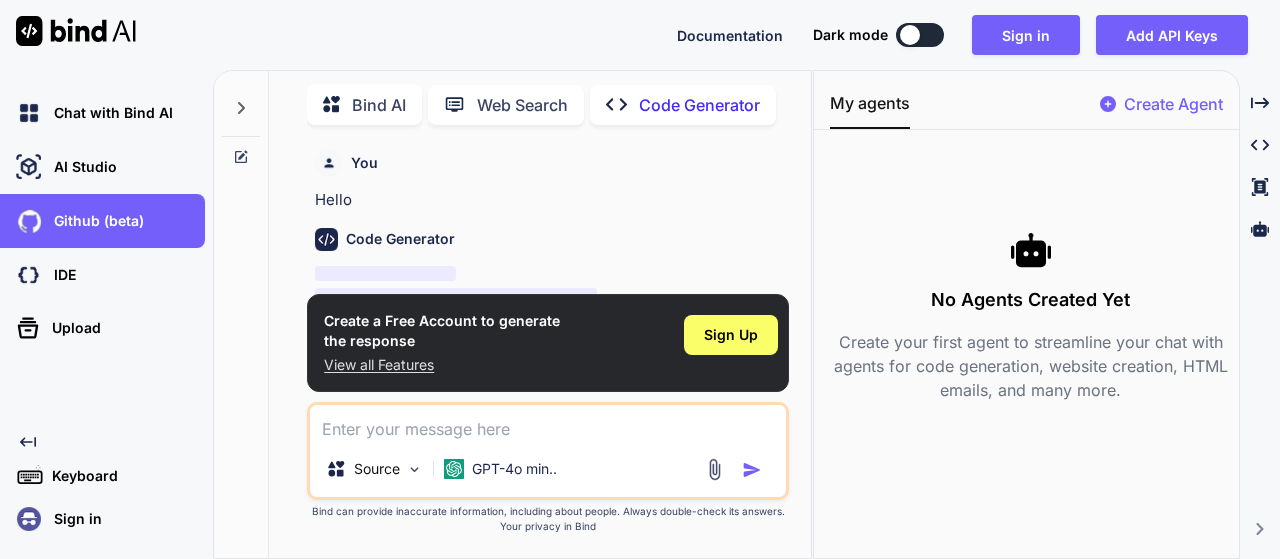 click on "IDE" at bounding box center (108, 275) 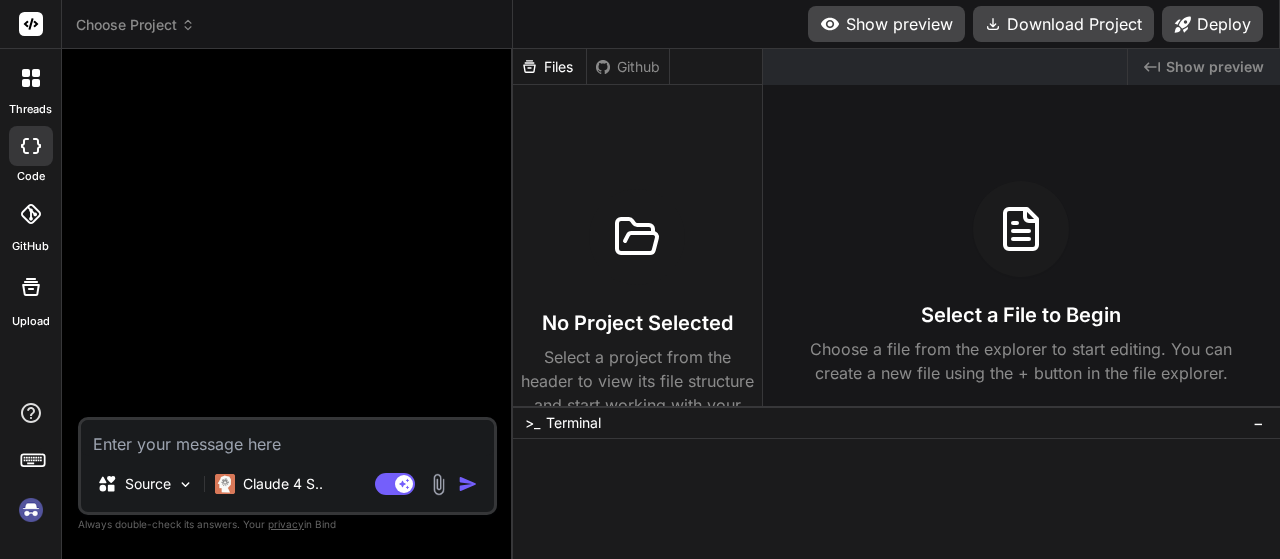 scroll, scrollTop: 0, scrollLeft: 0, axis: both 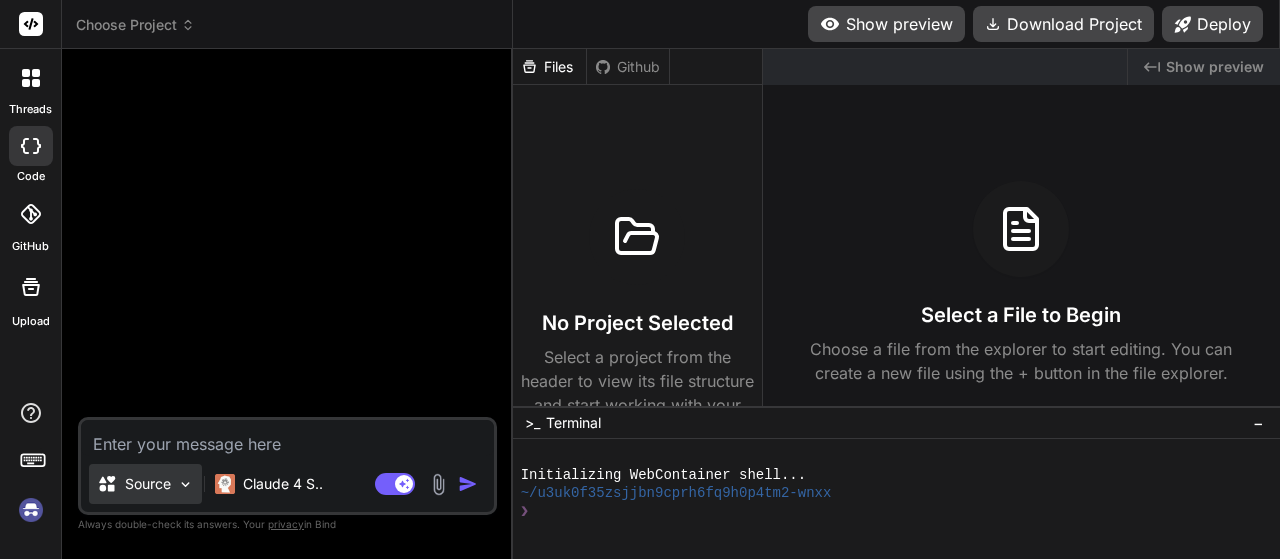 click on "Source" at bounding box center (145, 484) 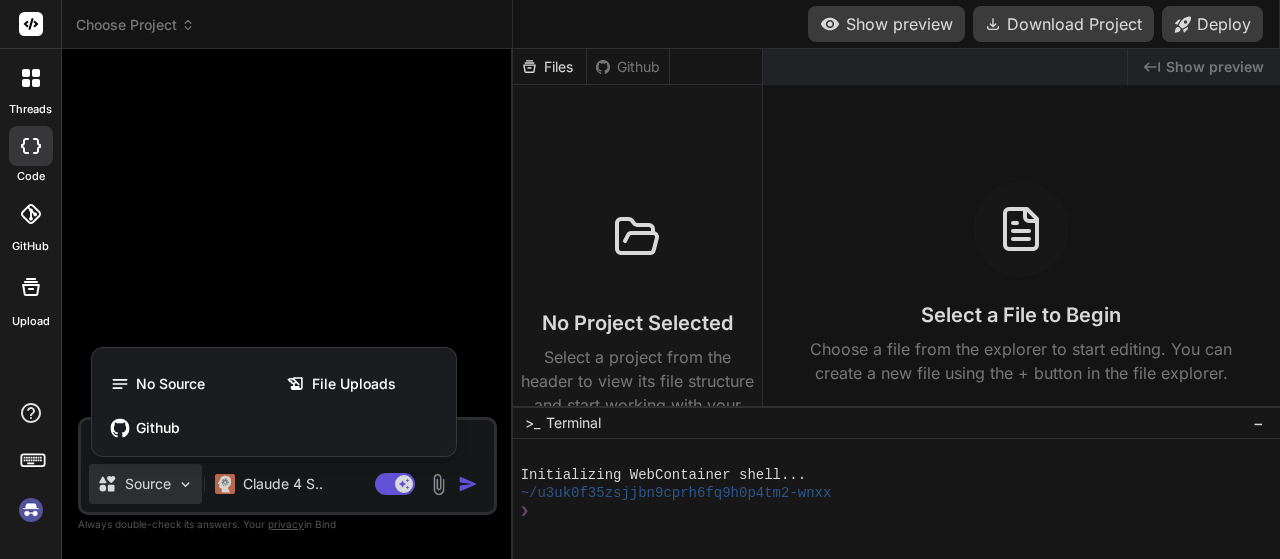 click at bounding box center [640, 279] 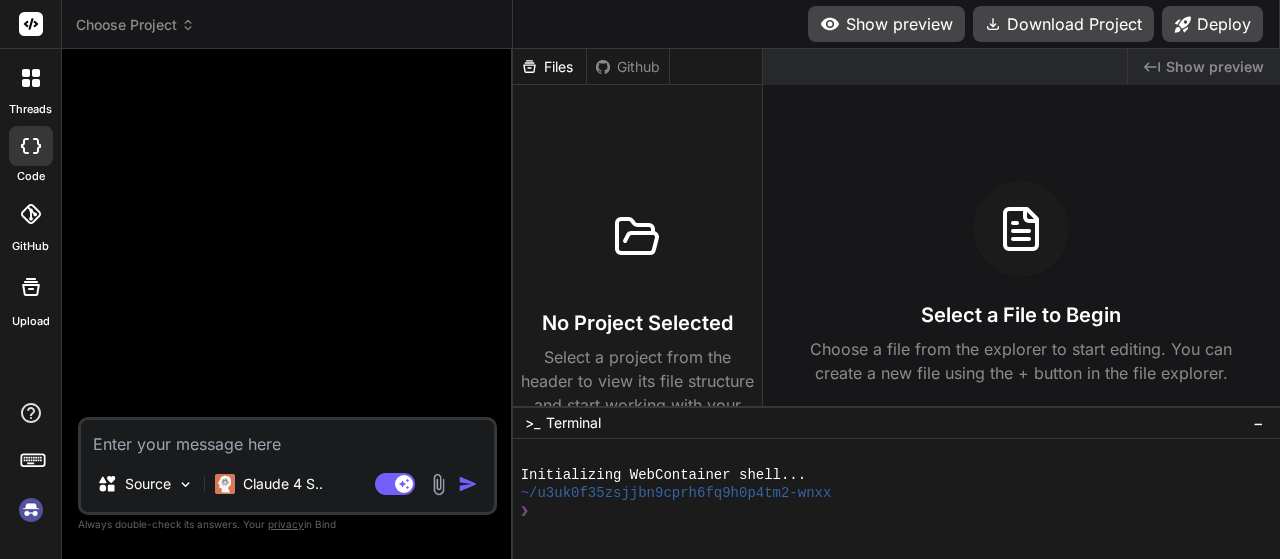 click on "Choose Project" at bounding box center [135, 25] 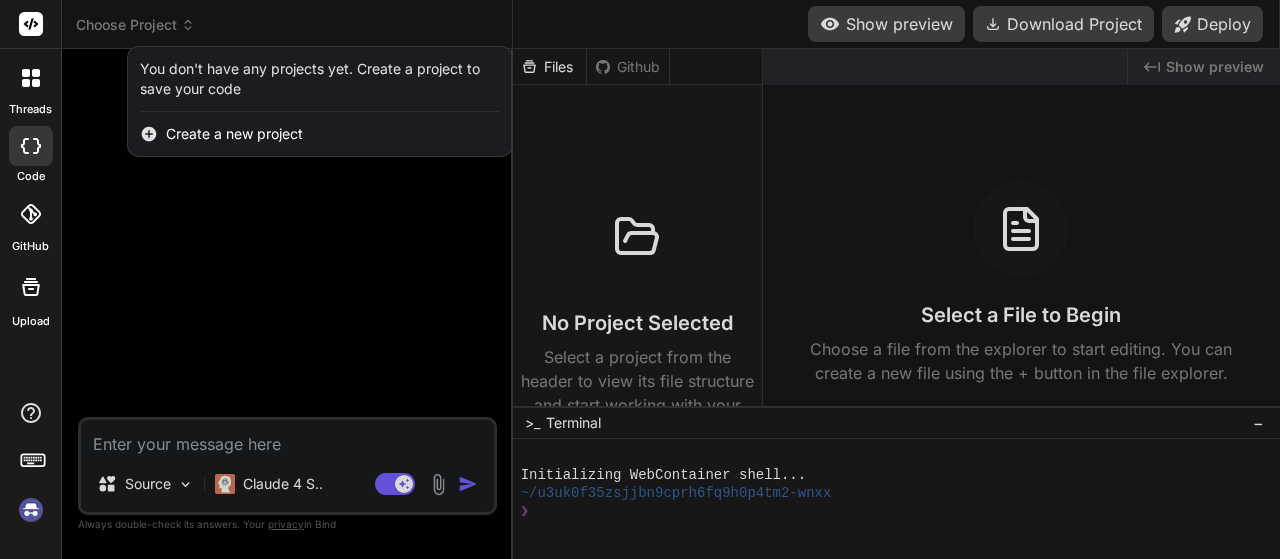 click on "Create a new project" at bounding box center (320, 134) 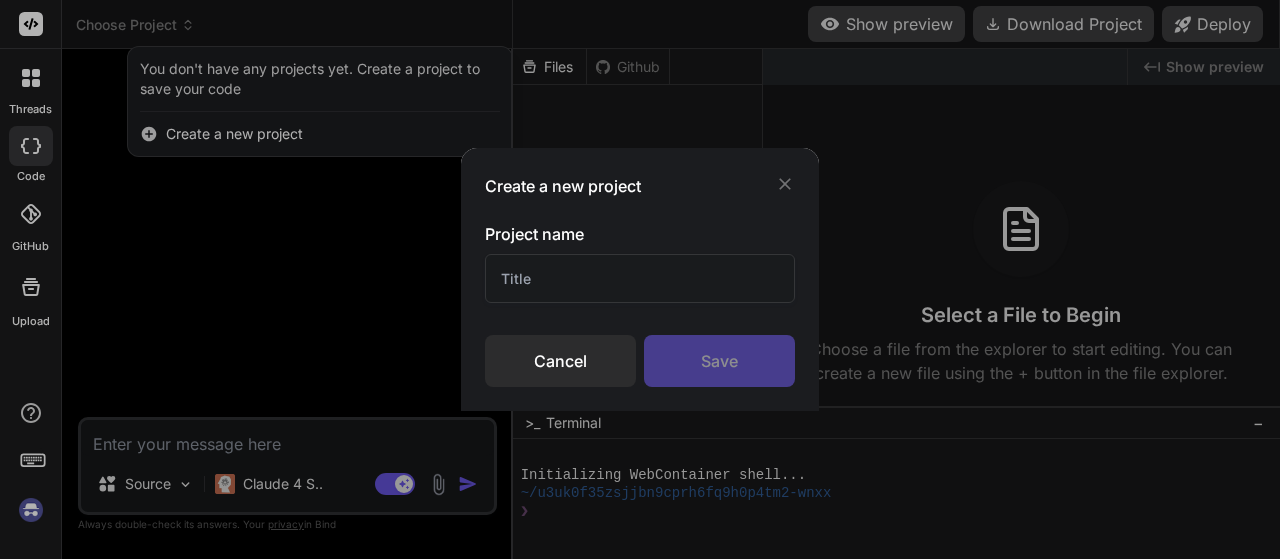 click at bounding box center (640, 278) 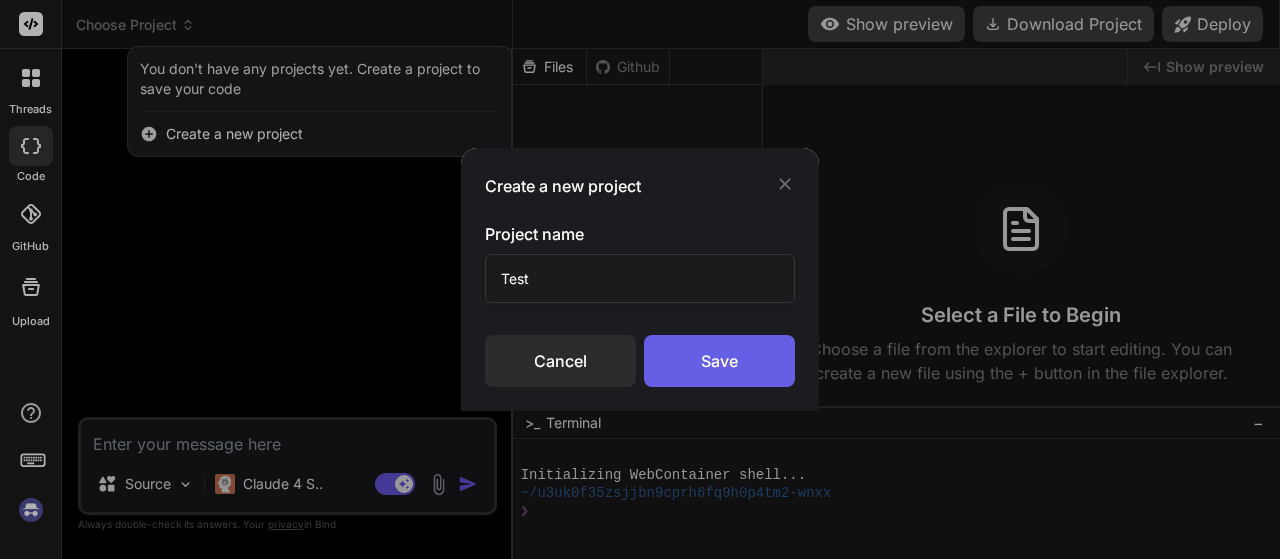 type on "Test" 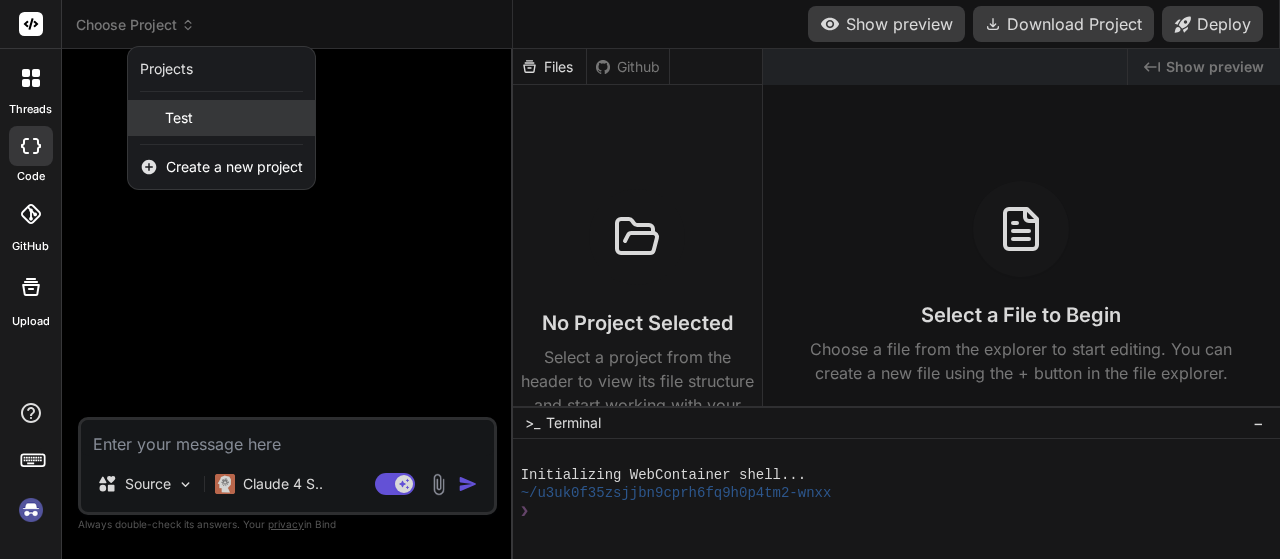 click on "Test" at bounding box center [221, 118] 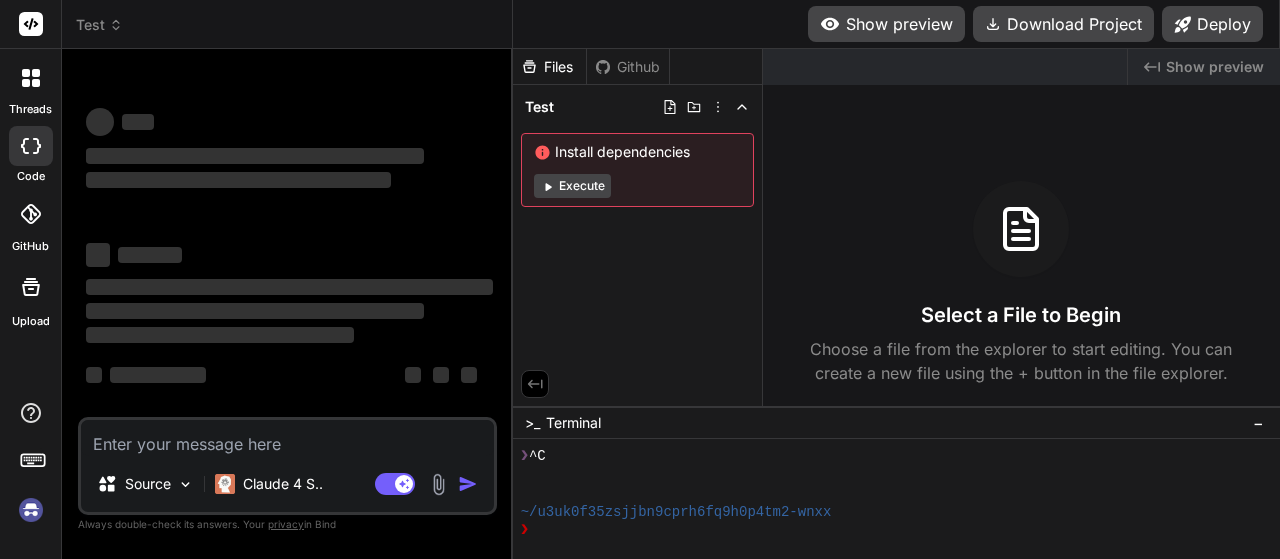 scroll, scrollTop: 56, scrollLeft: 0, axis: vertical 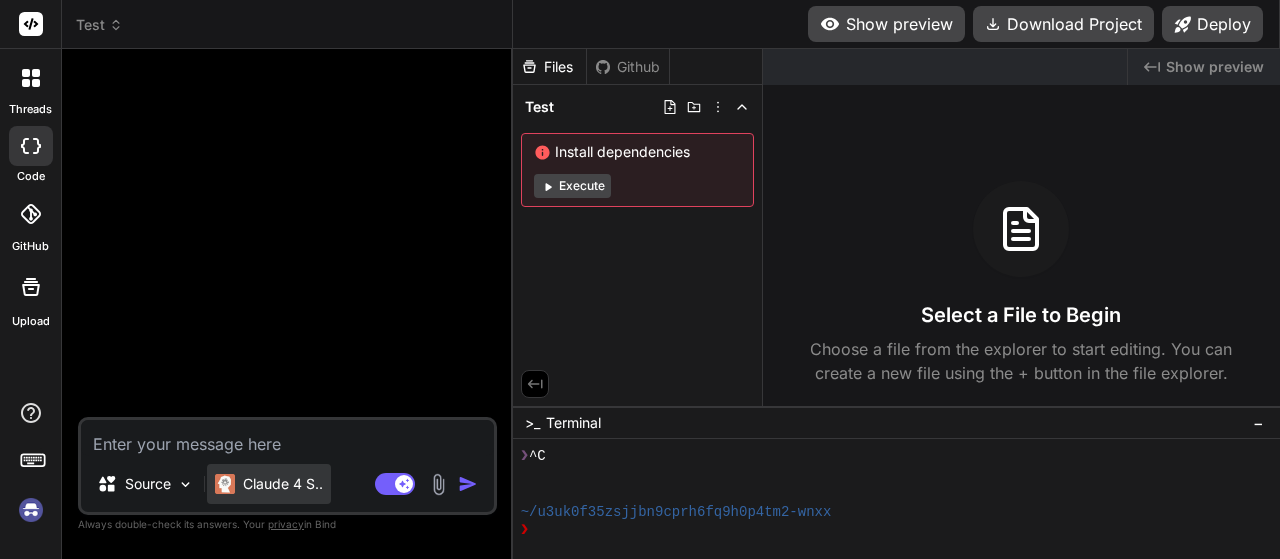 click on "Claude 4 S.." at bounding box center [283, 484] 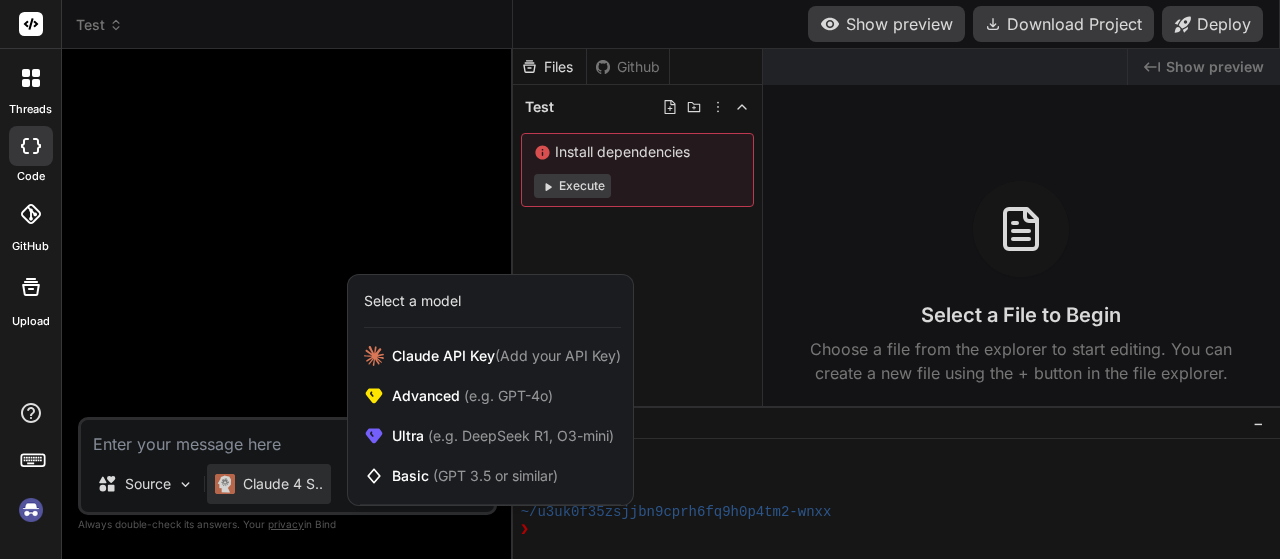 click at bounding box center (640, 279) 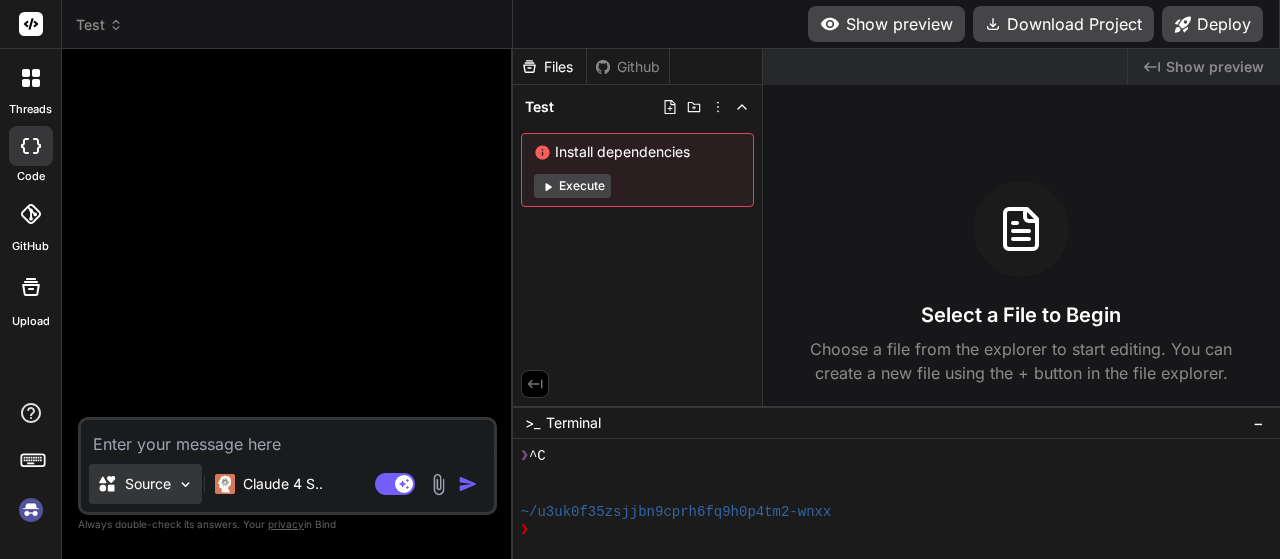 click on "Source" at bounding box center [148, 484] 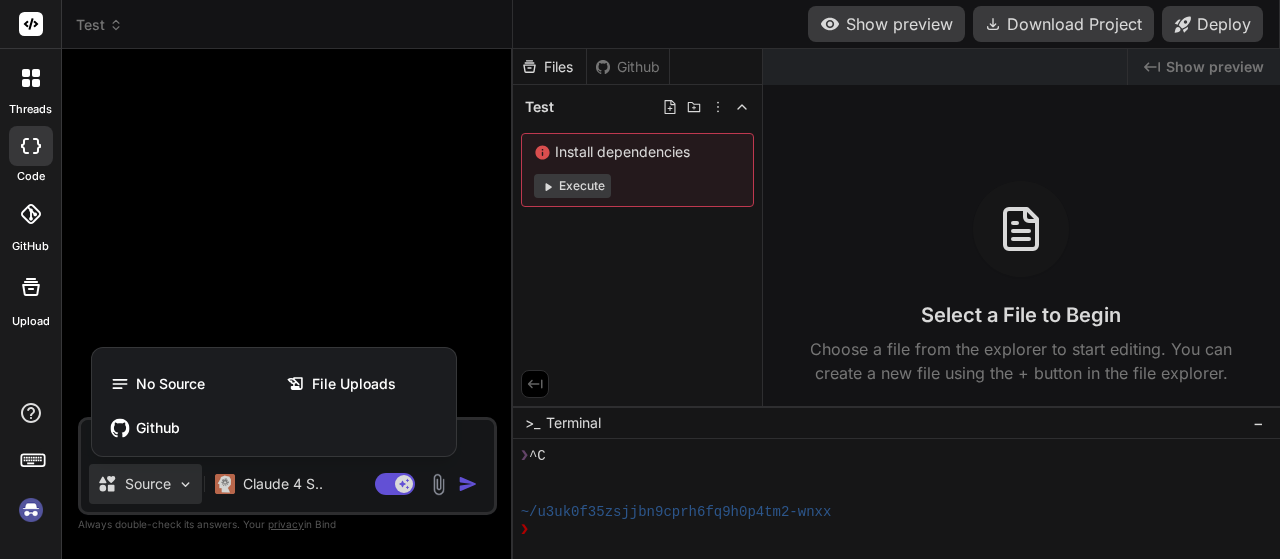 click at bounding box center (640, 279) 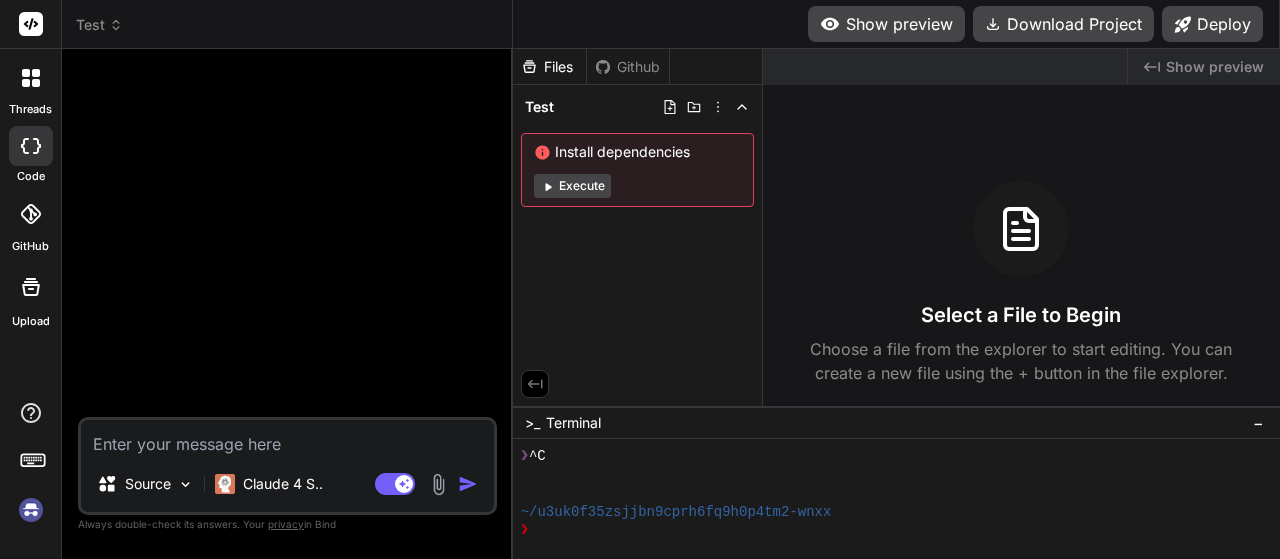 click at bounding box center (31, 78) 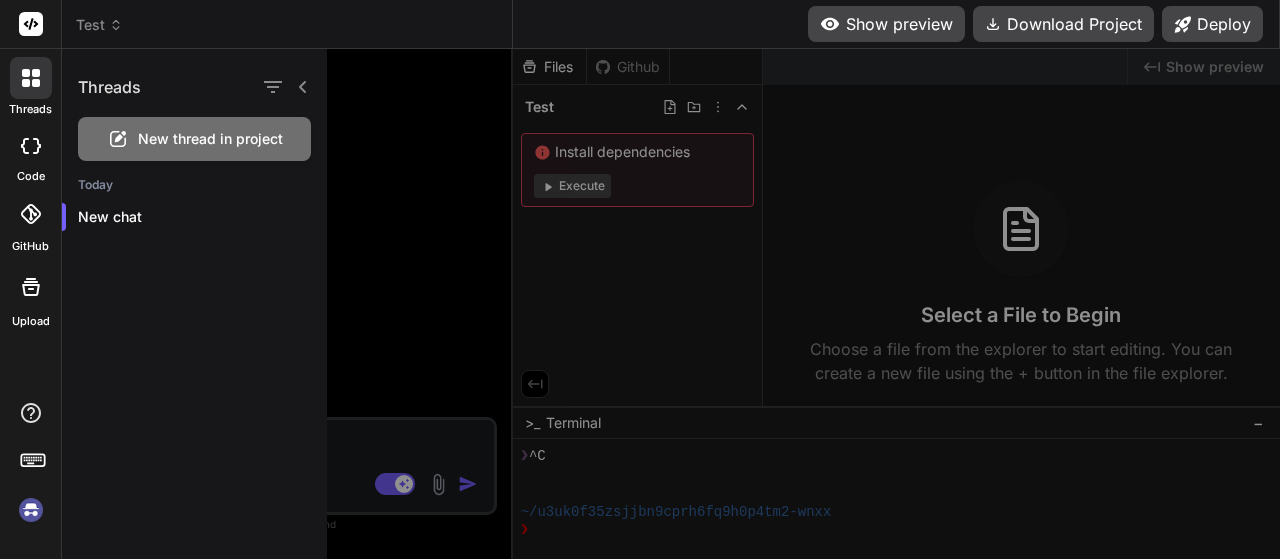click at bounding box center (31, 146) 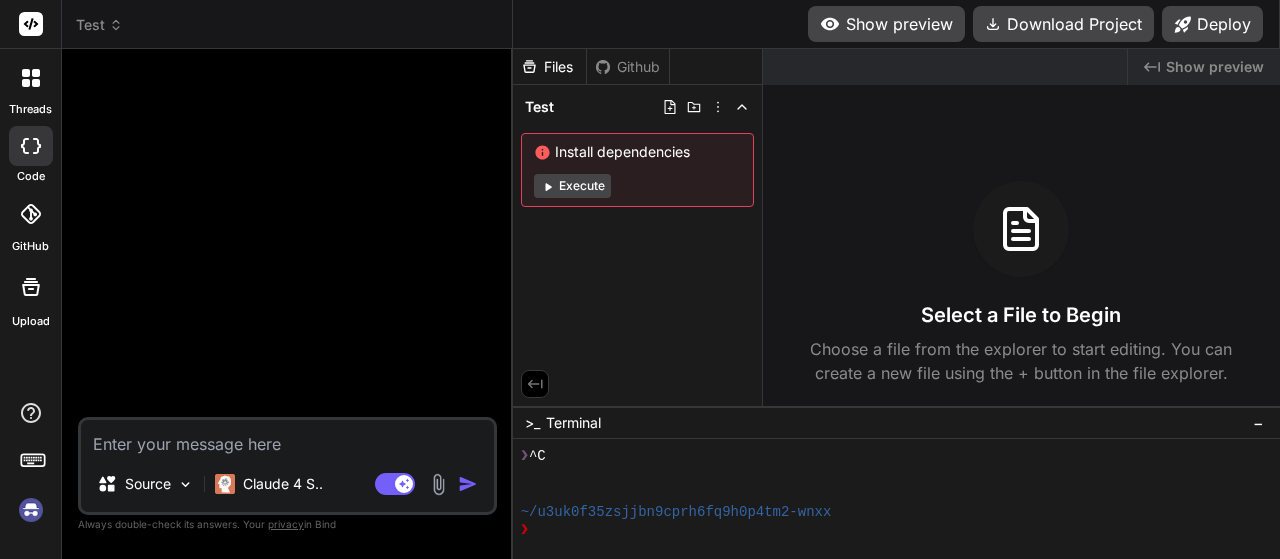 click 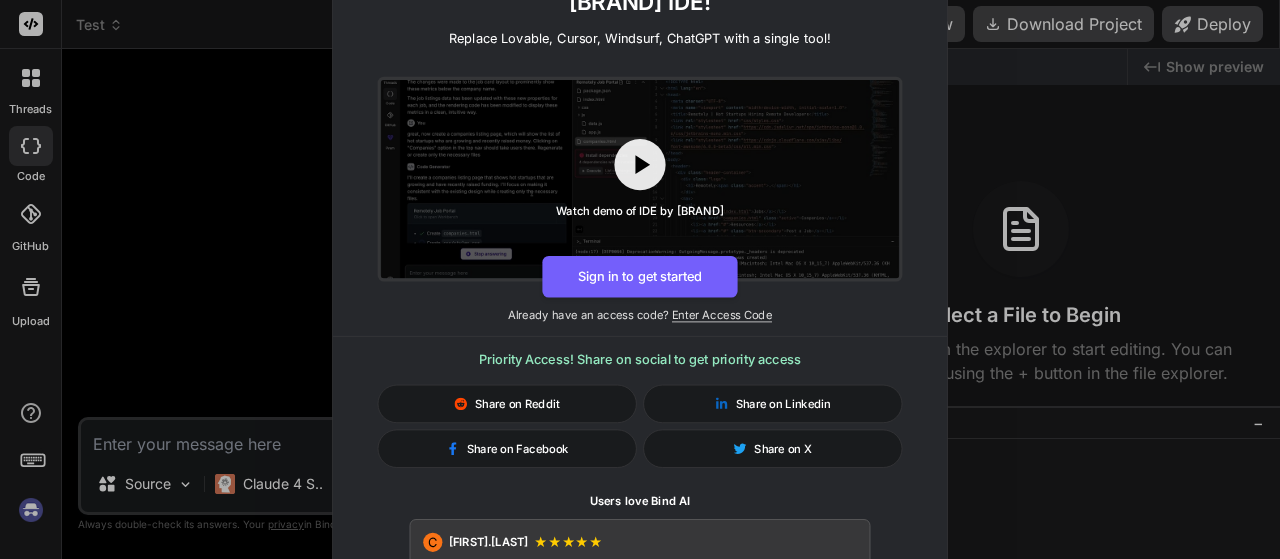click on "🚀 Create and Deploy FullStack Applications with Bind AI IDE! Replace Lovable, Cursor, Windsurf, ChatGPT with a single tool! Watch demo of IDE by Bind AI Sign in to get started Already have an access code?   Enter Access Code Priority Access! Share on social to get priority access Share on Reddit Share on Linkedin Share on Facebook Share on X Users love Bind AI C Clark.chua ★ ★ ★ ★ ★ Bind AI feels like a Swiss army knife for code generation and AI Chat. It combines powerful AI models like Claude 3.5 Sonnet, GPT-4o, and more into one streamlined IDE, making it easy to code across languages in real time and do some research with web." at bounding box center (640, 279) 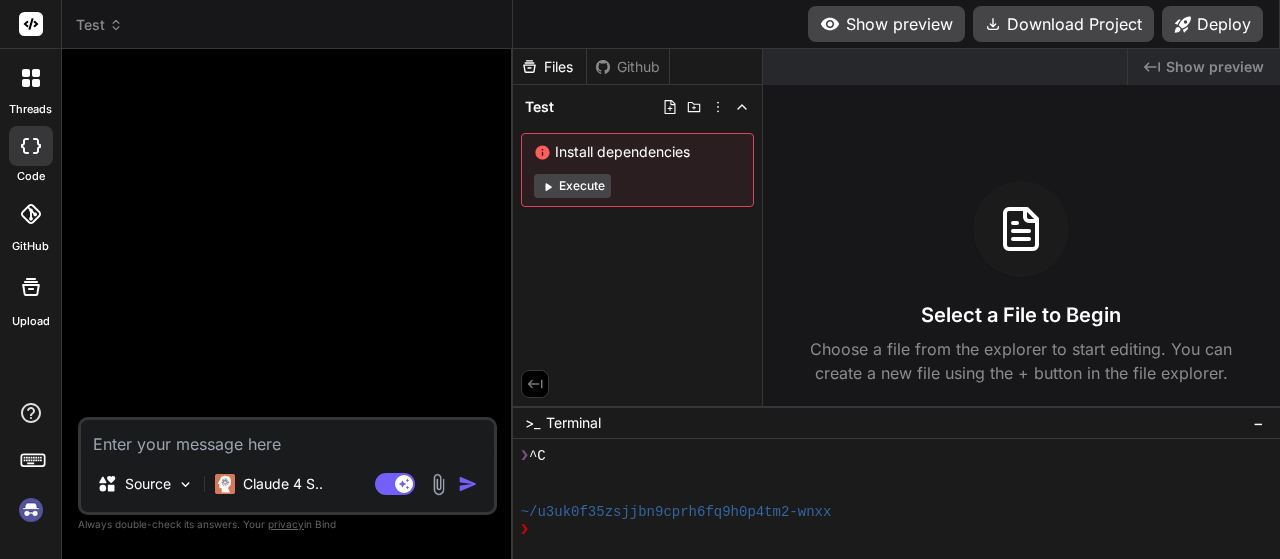 click at bounding box center (31, 510) 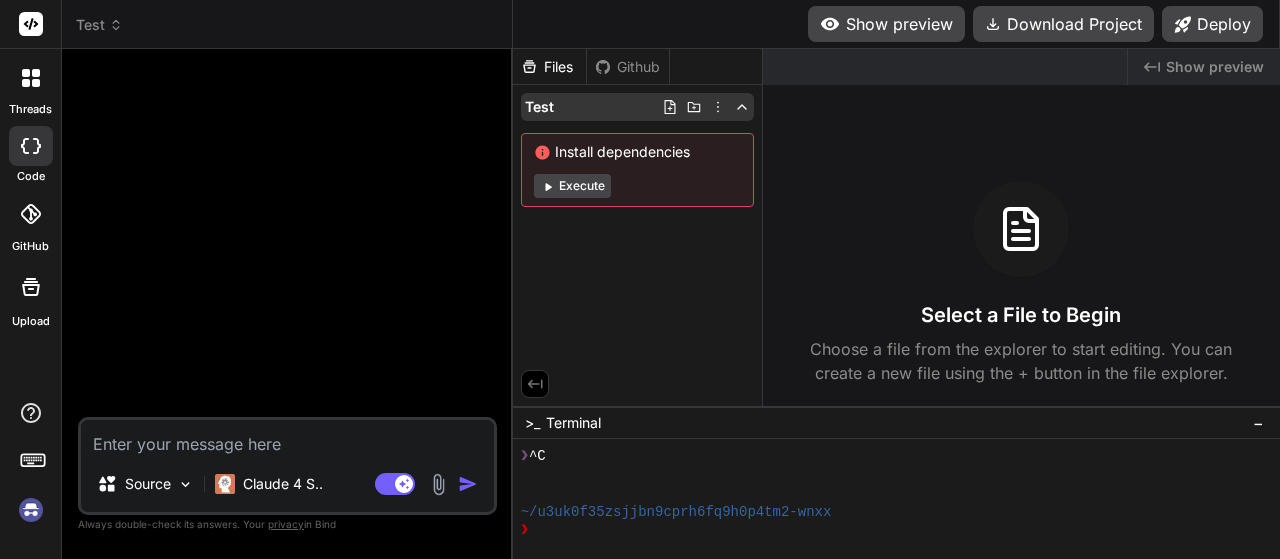 click 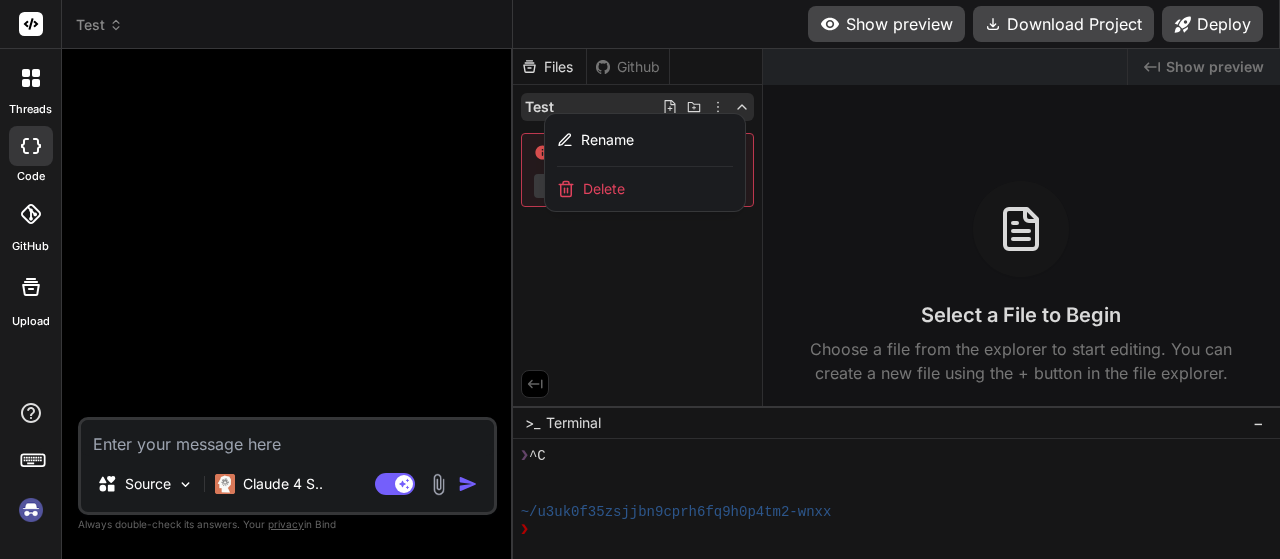 click at bounding box center (896, 304) 